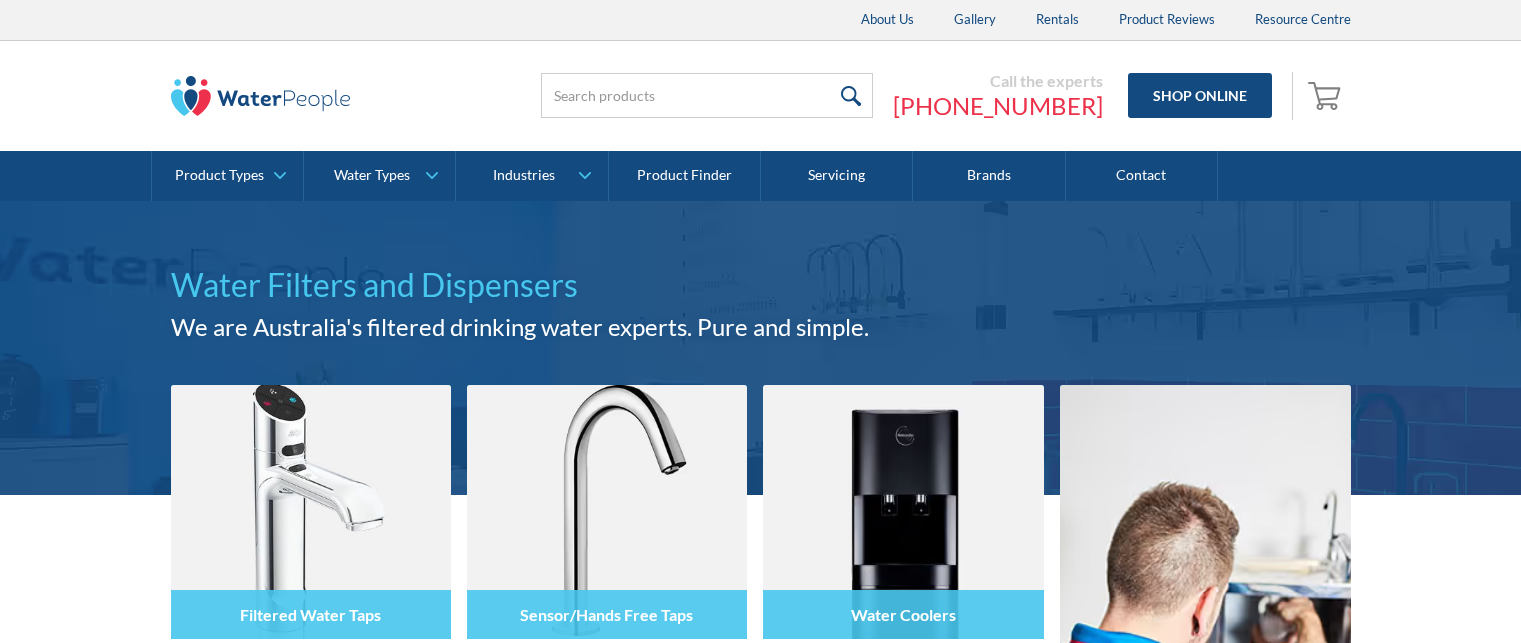 scroll, scrollTop: 0, scrollLeft: 0, axis: both 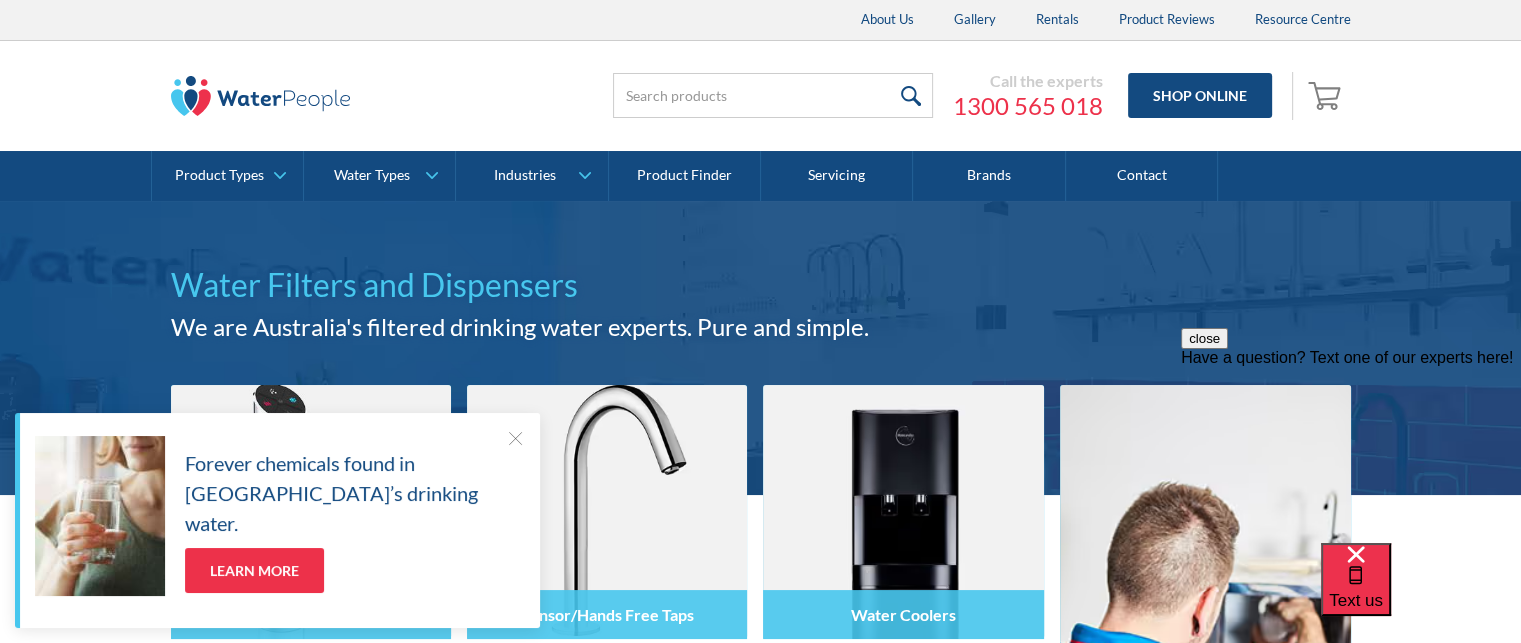 click at bounding box center [515, 438] 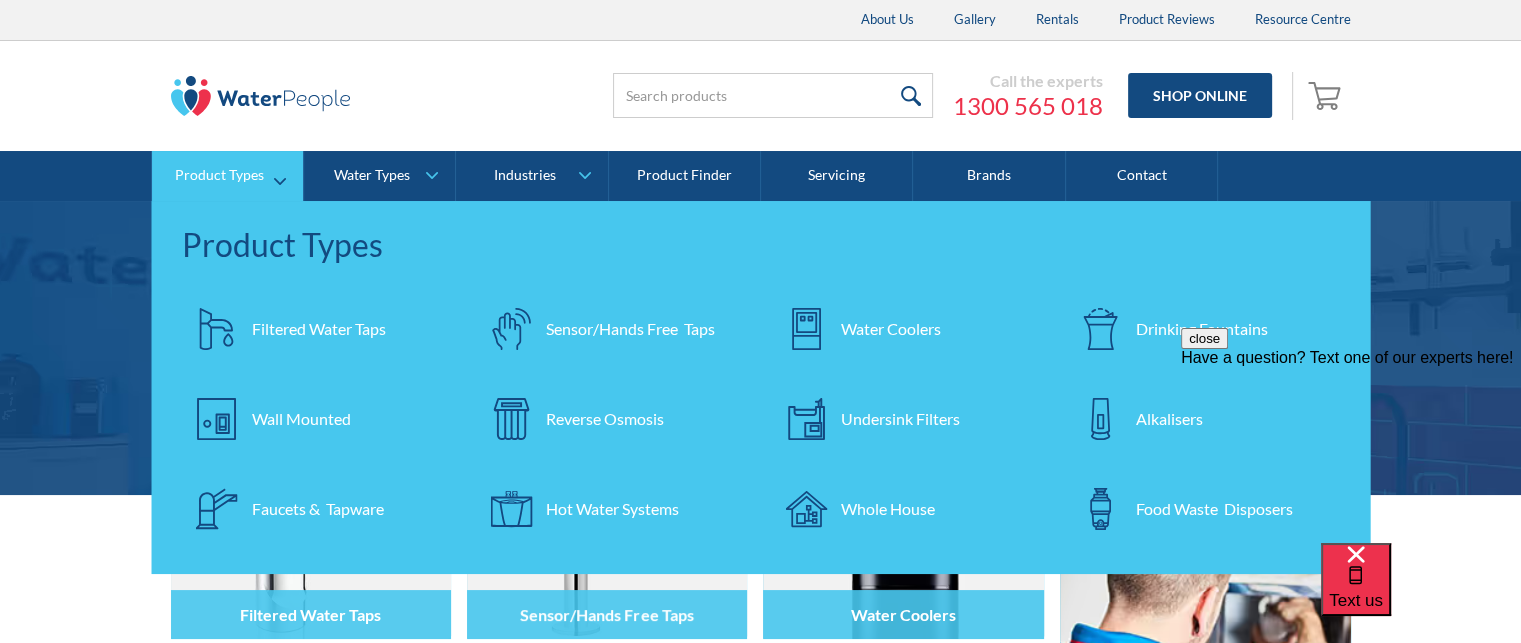 click on "Undersink Filters" at bounding box center (900, 419) 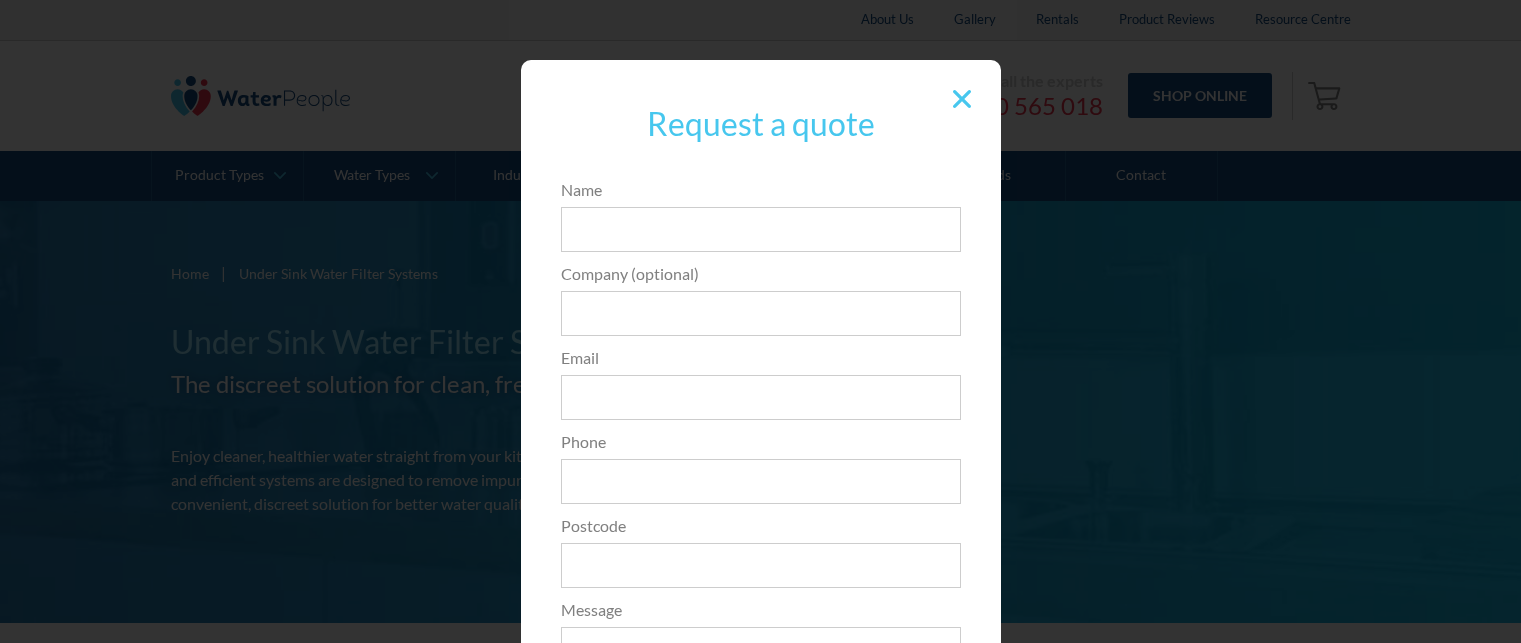 scroll, scrollTop: 0, scrollLeft: 0, axis: both 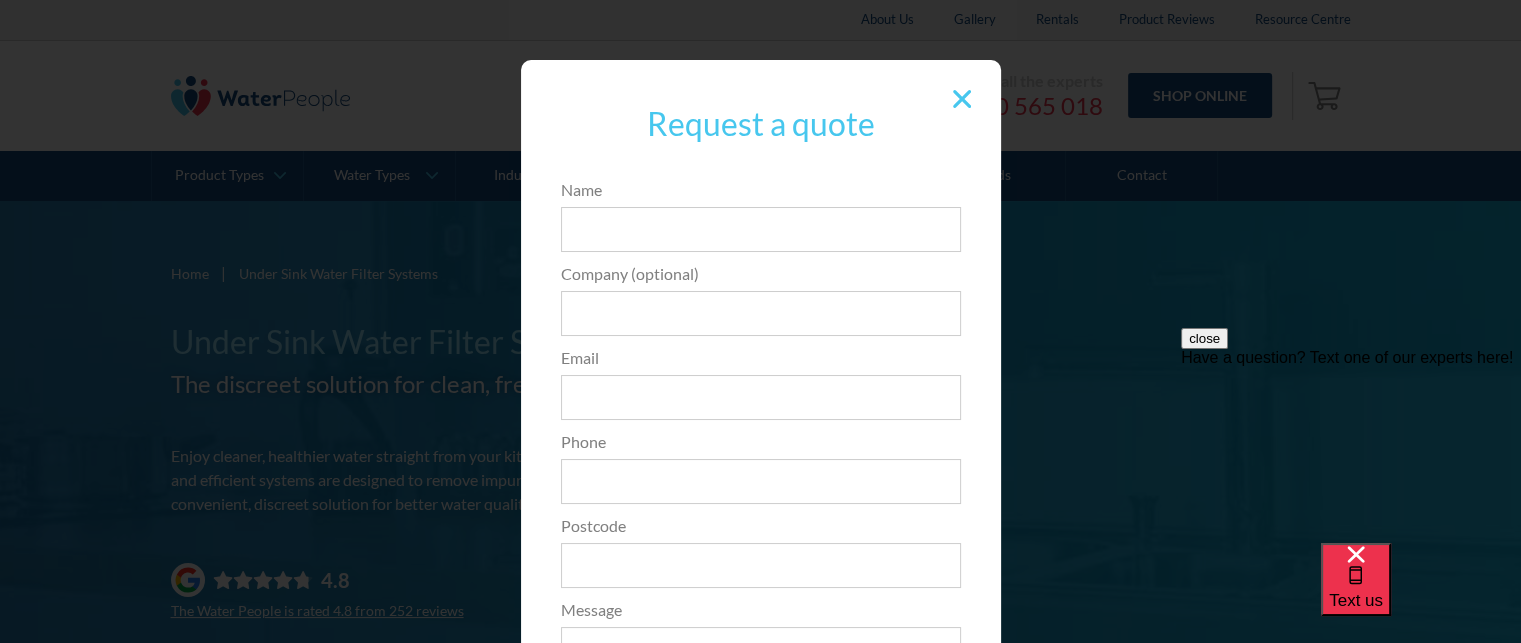 click at bounding box center (962, 99) 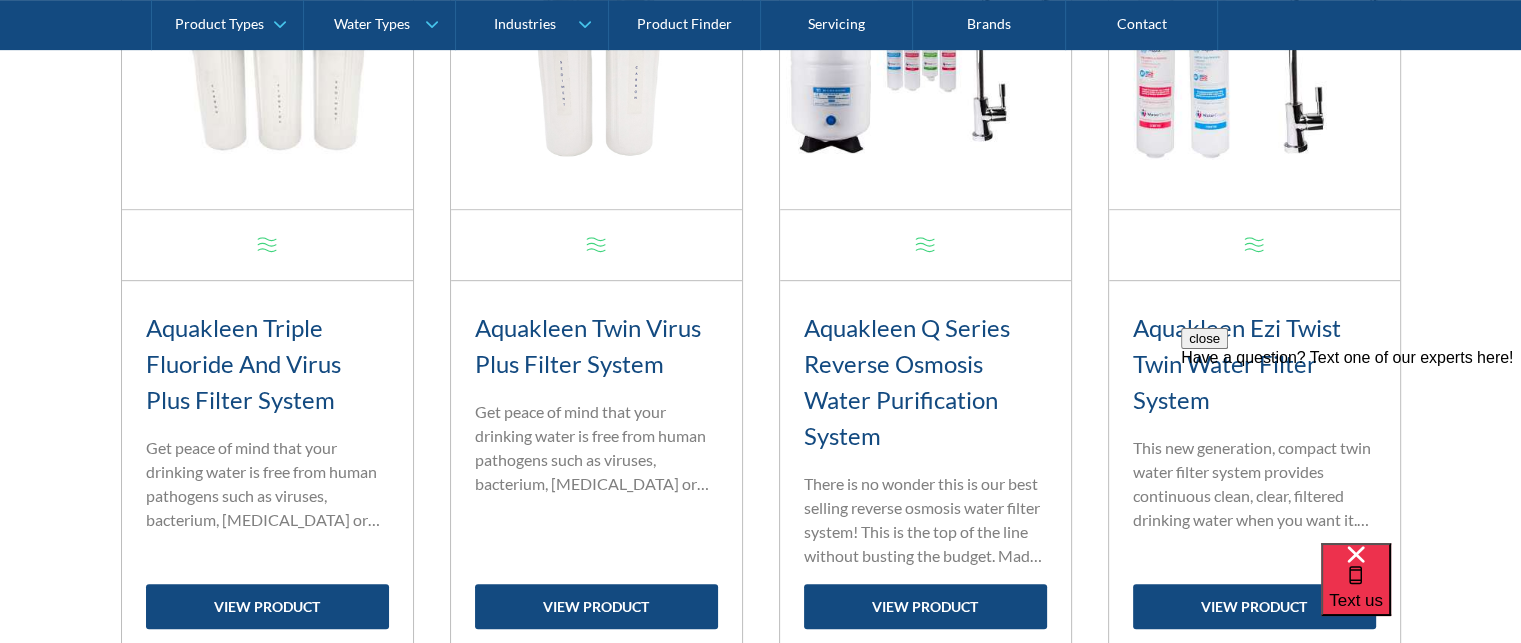 scroll, scrollTop: 1000, scrollLeft: 0, axis: vertical 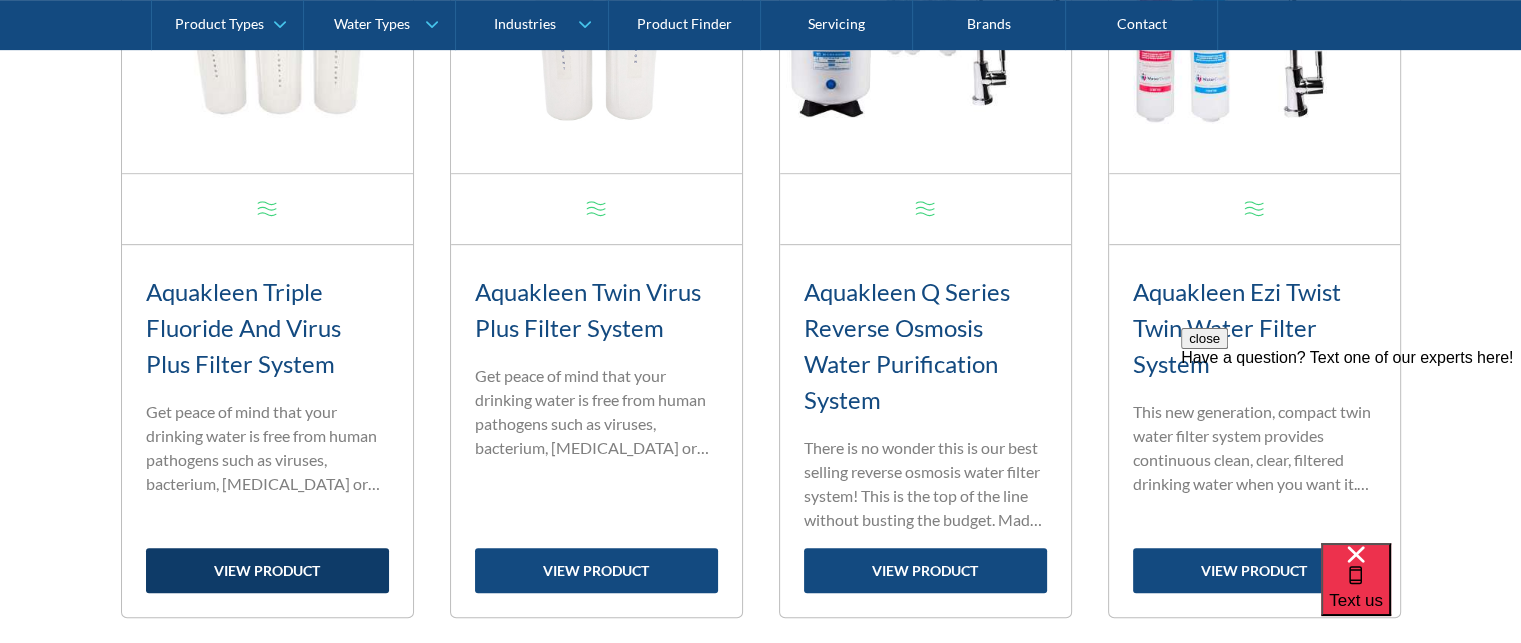 click on "view product" at bounding box center [267, 570] 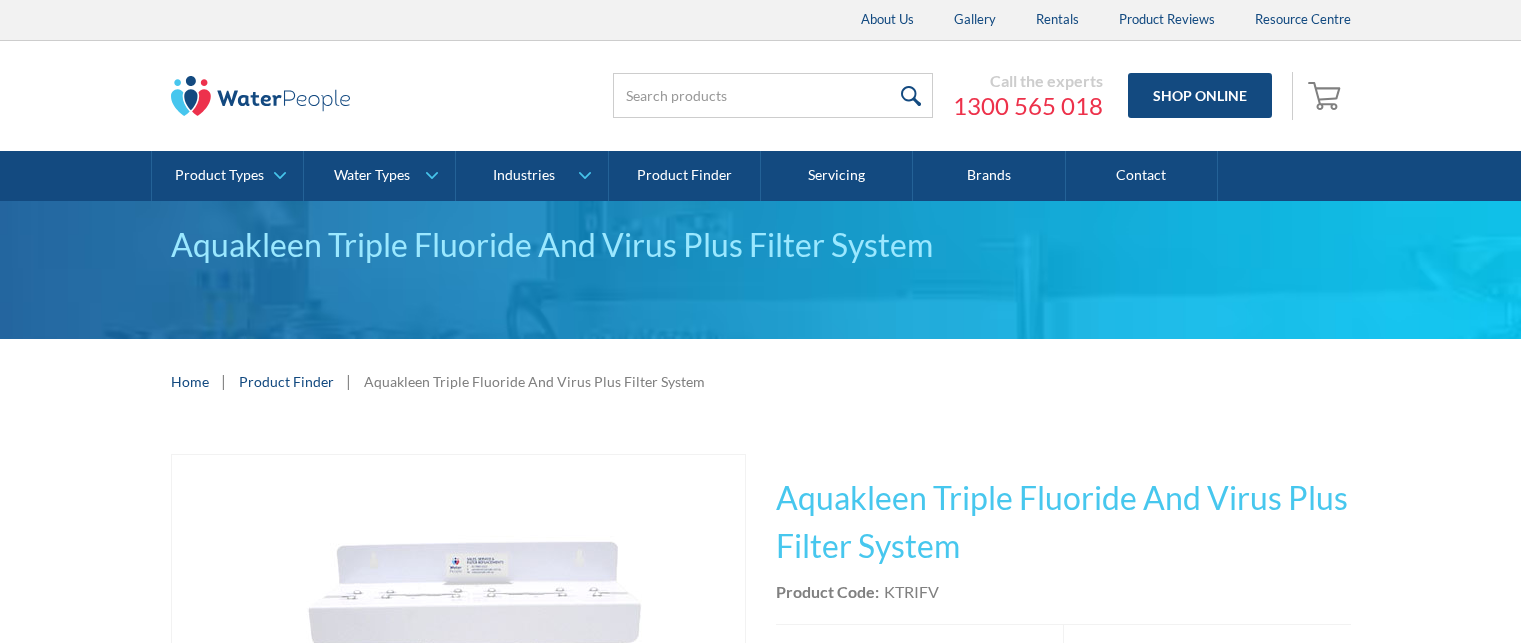scroll, scrollTop: 0, scrollLeft: 0, axis: both 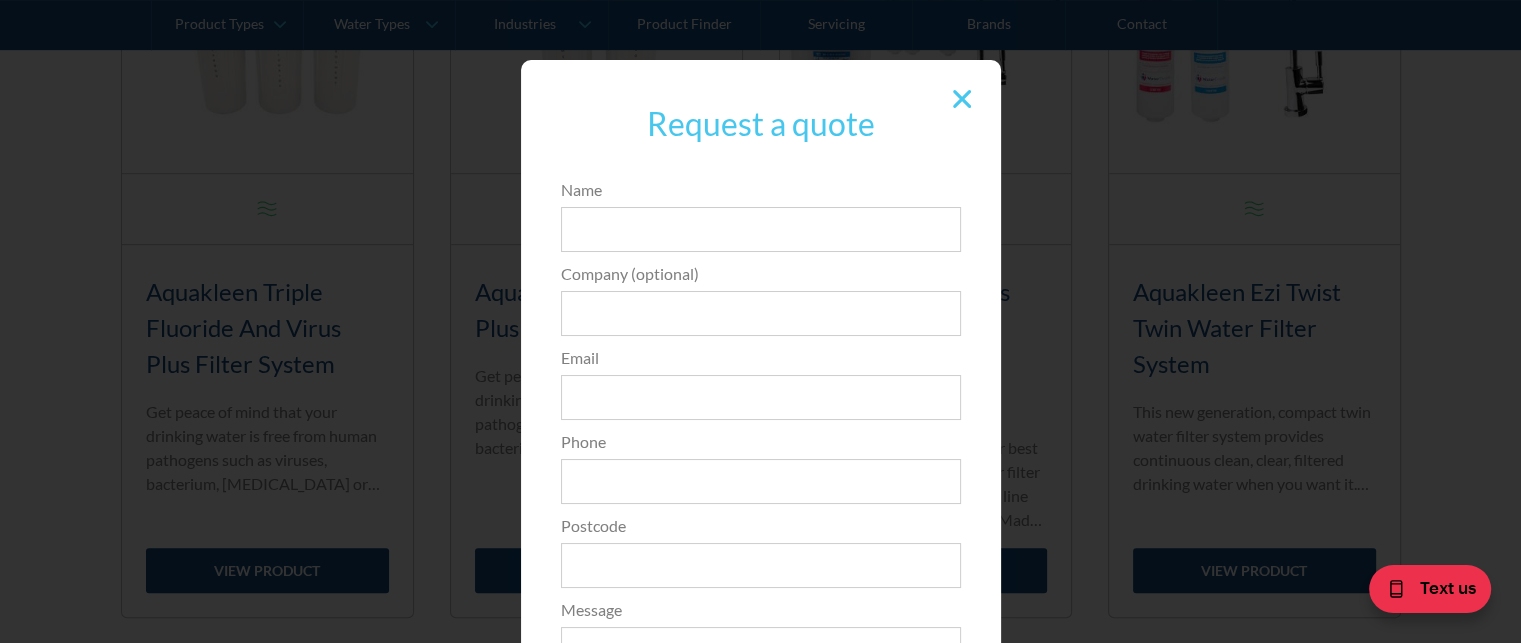 click at bounding box center (962, 99) 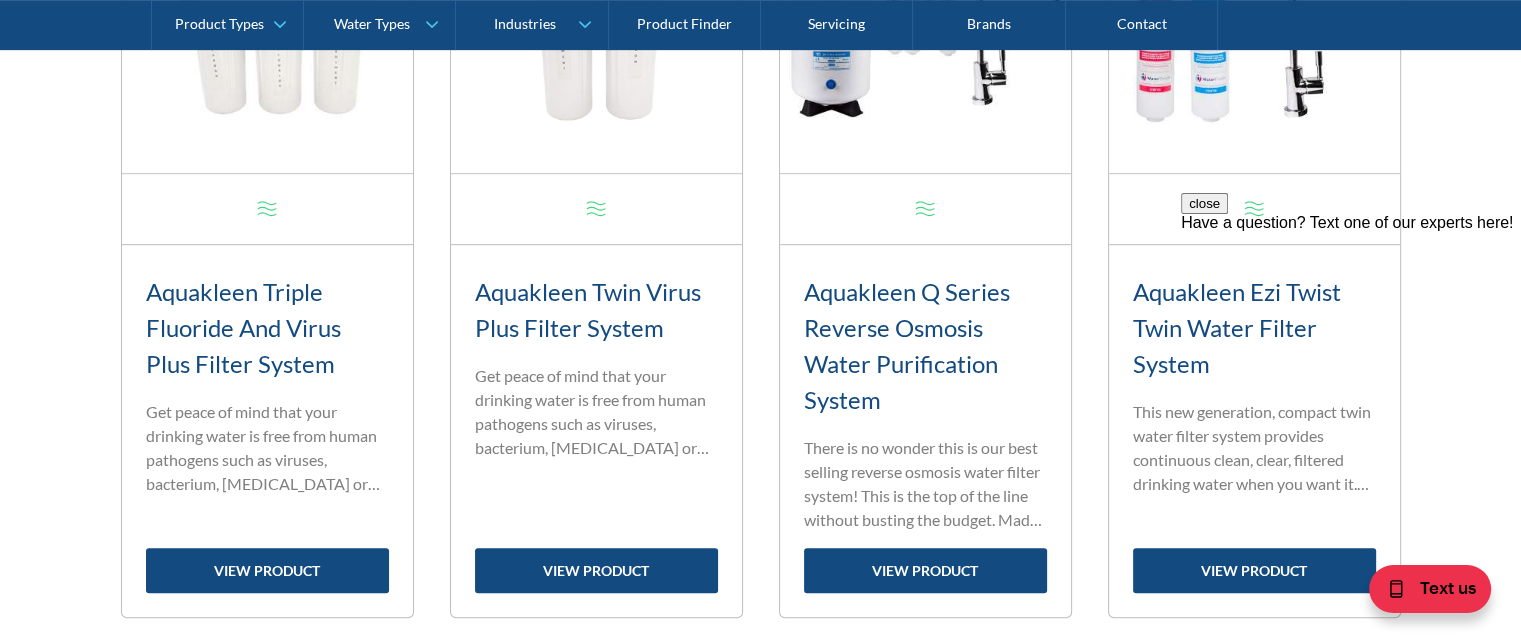 scroll, scrollTop: 0, scrollLeft: 0, axis: both 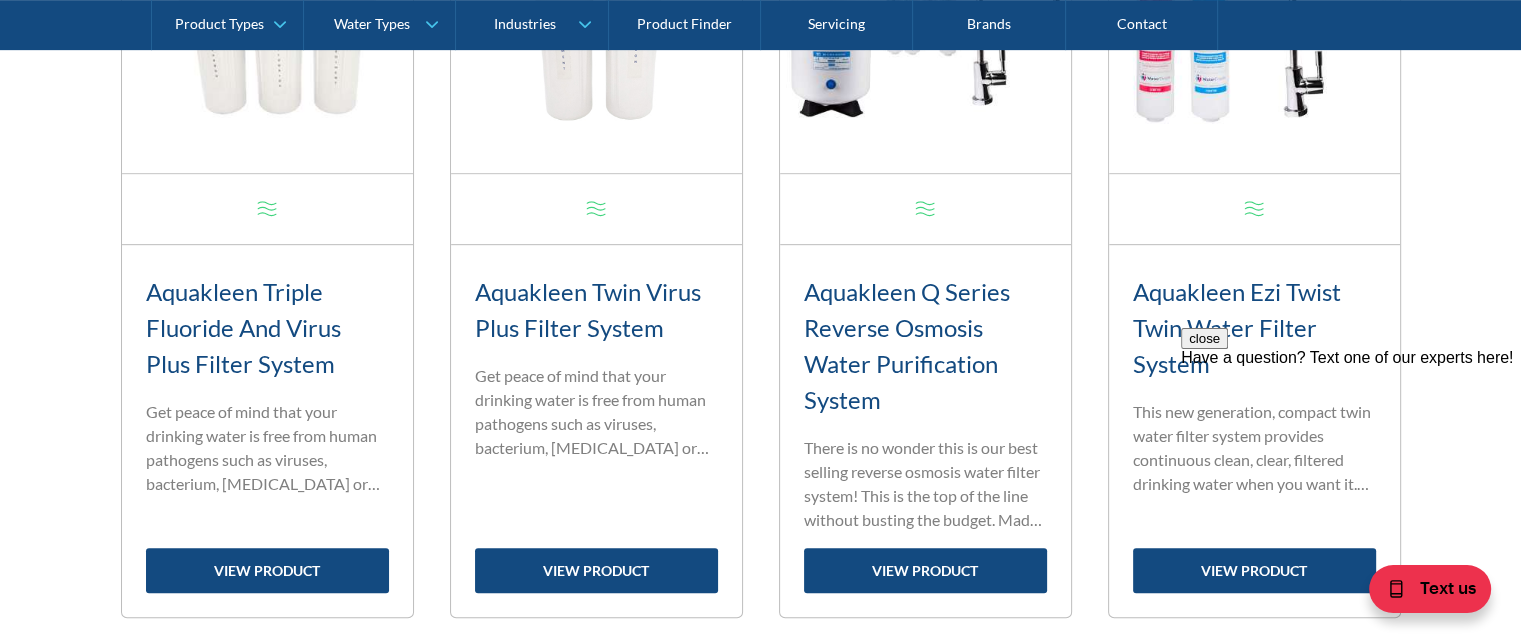click on "close Have a question? Text one of our experts here!" at bounding box center (1351, 448) 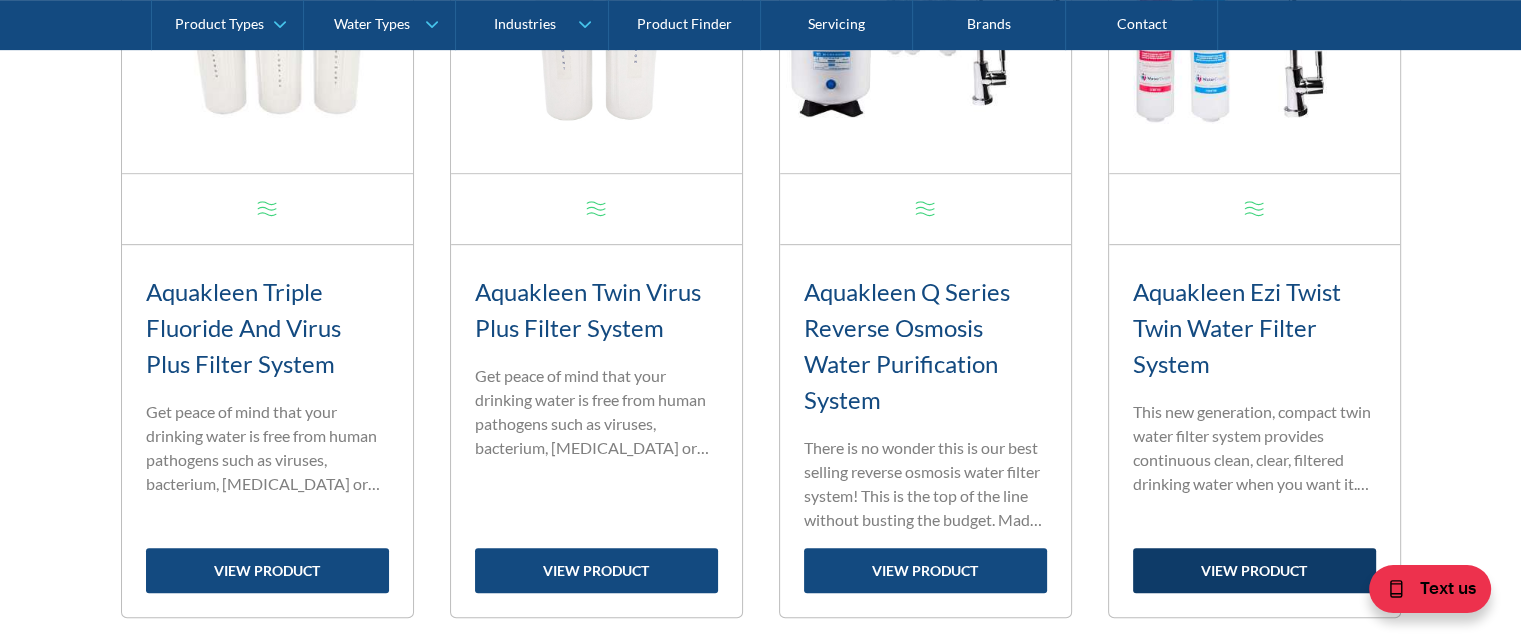 click on "view product" at bounding box center (1254, 570) 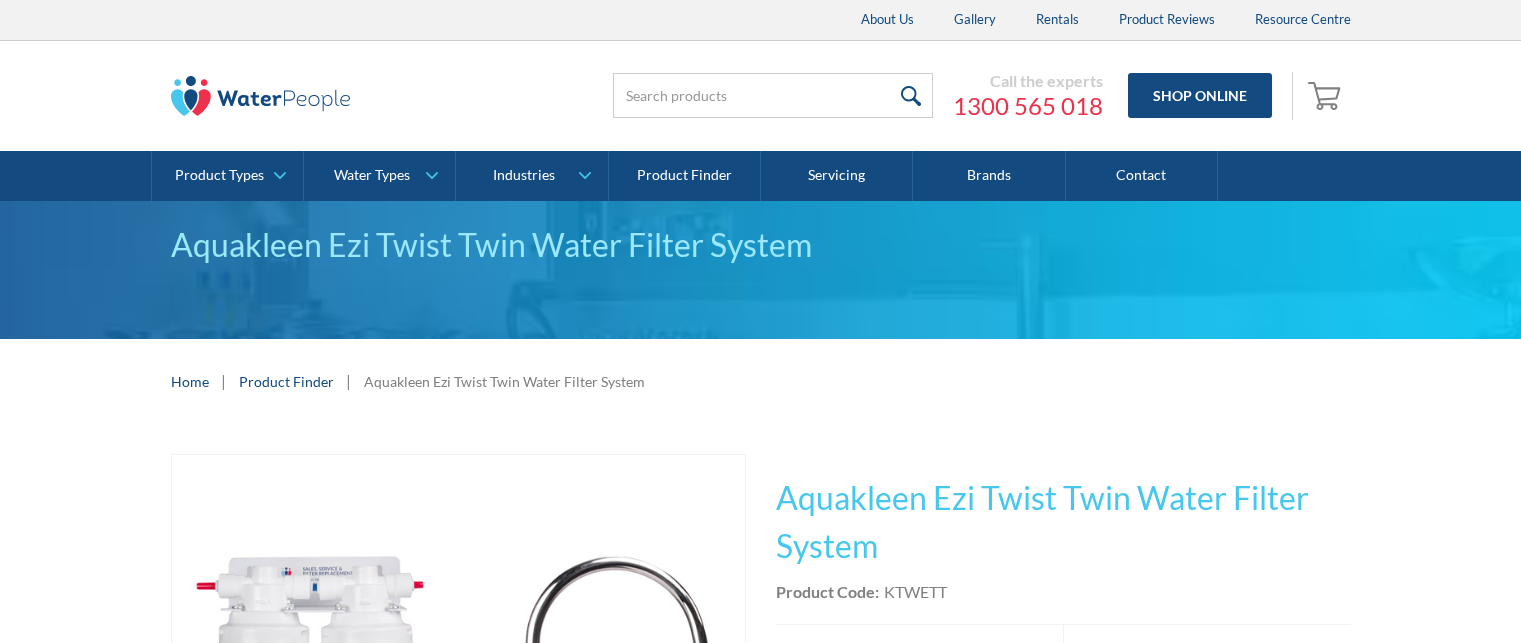 scroll, scrollTop: 0, scrollLeft: 0, axis: both 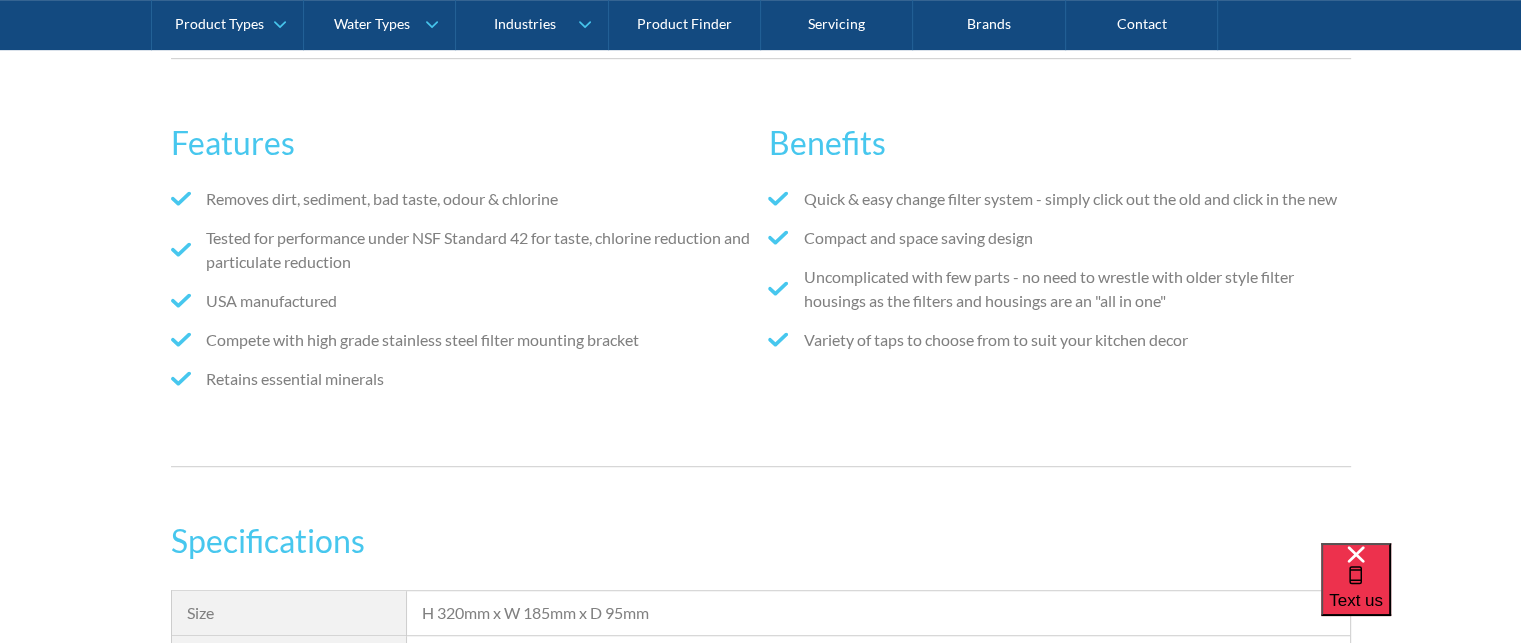 click on "Features Removes dirt, sediment, bad taste, odour & chlorine Tested for performance under NSF Standard 42 for taste, chlorine reduction and particulate reduction USA manufactured Compete with high grade stainless steel filter mounting bracket Retains essential minerals Benefits Quick & easy change filter system - simply click out the old and click in the new Compact and space saving design Uncomplicated with few parts - no need to wrestle with older style filter housings as the filters and housings are an "all in one" Variety of taps to choose from to suit your kitchen decor" at bounding box center (761, 262) 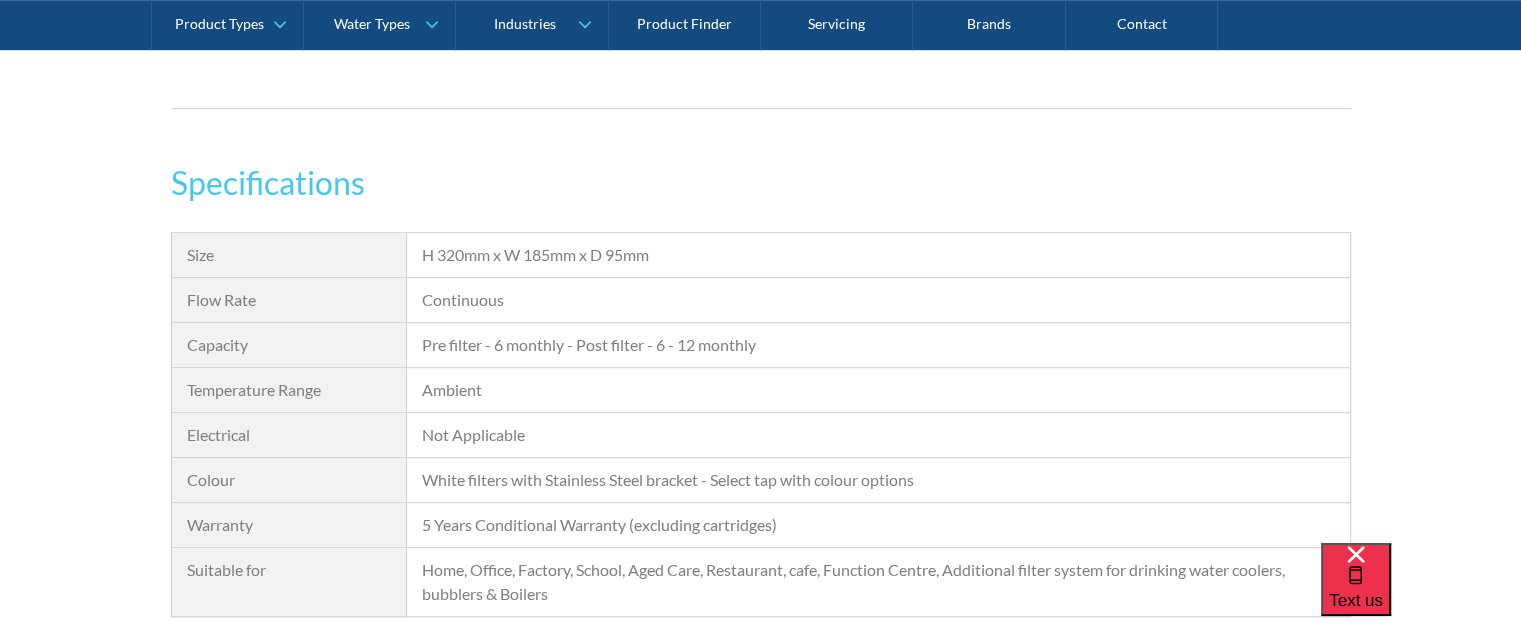 scroll, scrollTop: 1539, scrollLeft: 0, axis: vertical 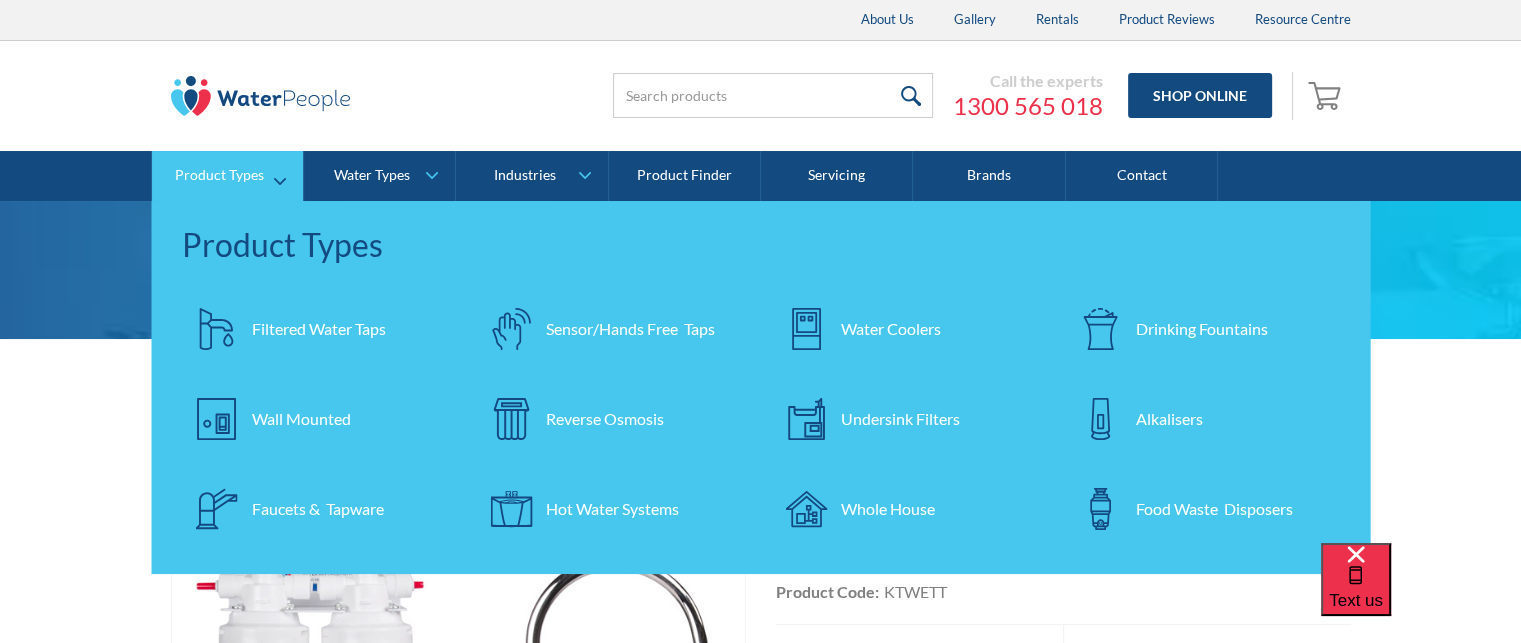 click on "Drinking Fountains" at bounding box center (1202, 329) 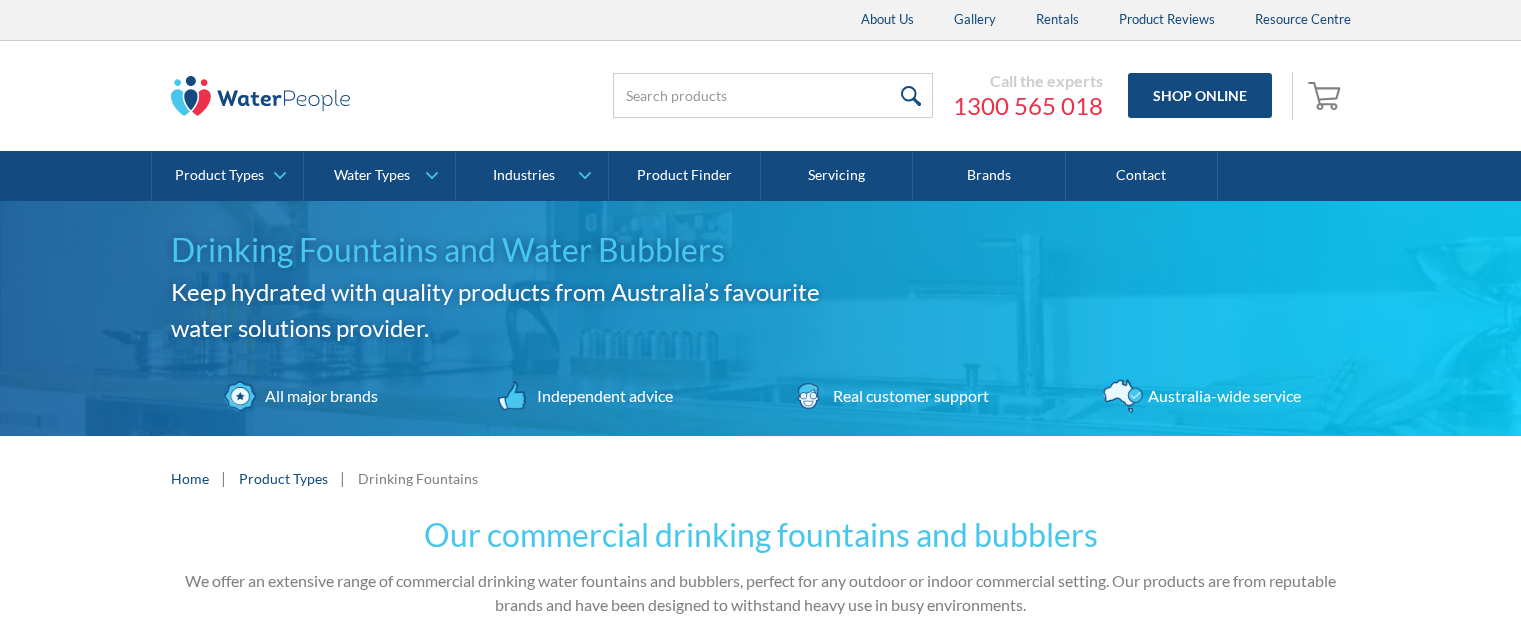 scroll, scrollTop: 0, scrollLeft: 0, axis: both 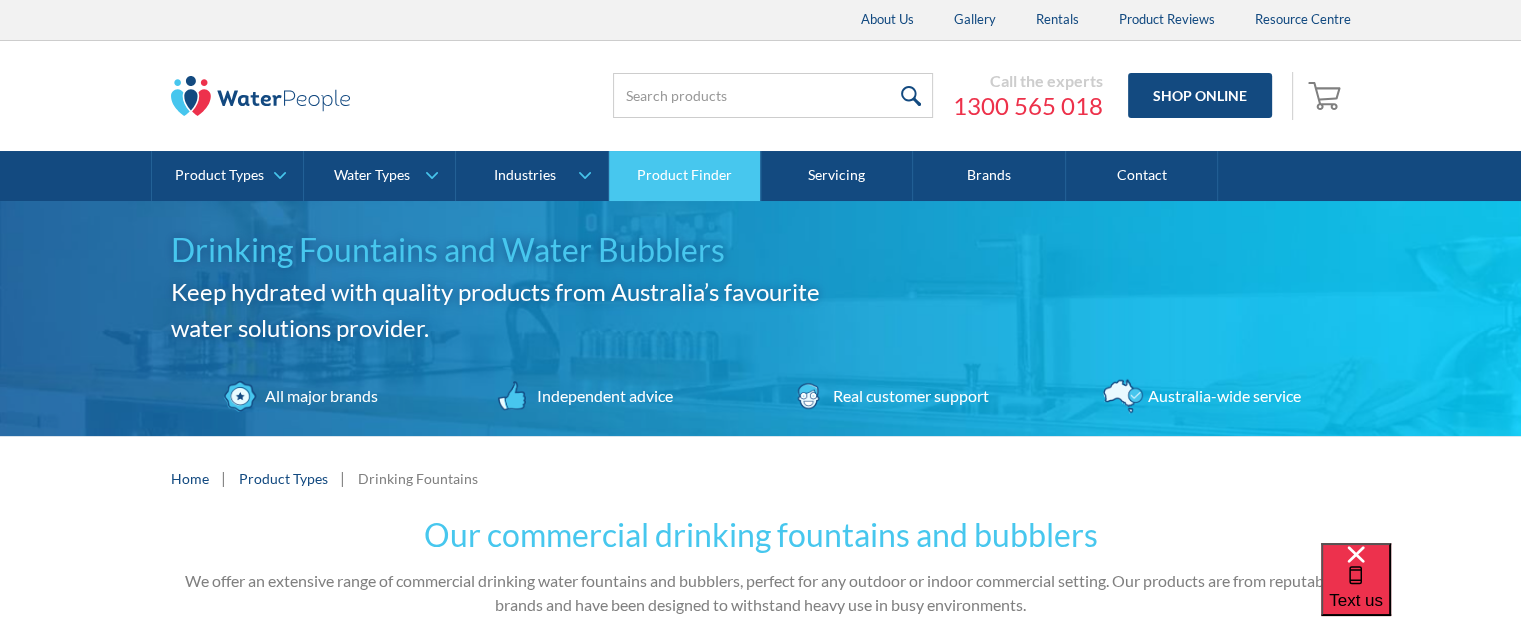 click on "Product Finder" at bounding box center [685, 176] 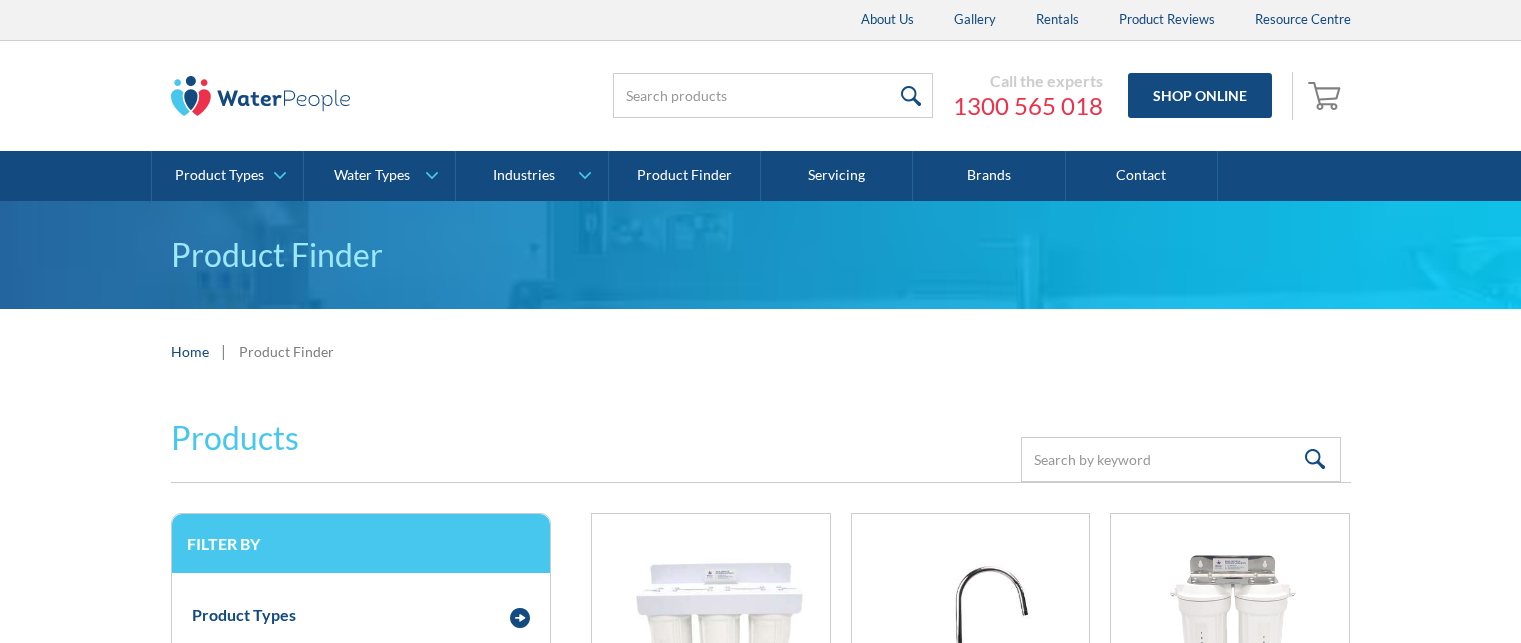 scroll, scrollTop: 0, scrollLeft: 0, axis: both 